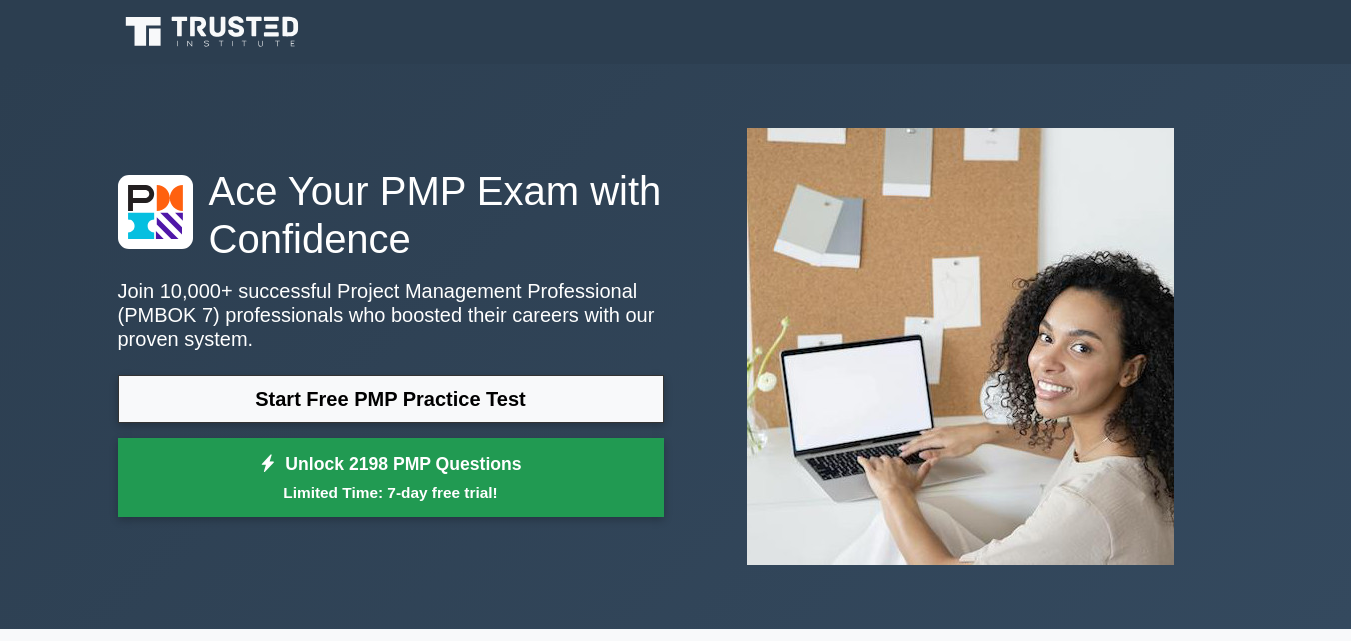 scroll, scrollTop: 0, scrollLeft: 0, axis: both 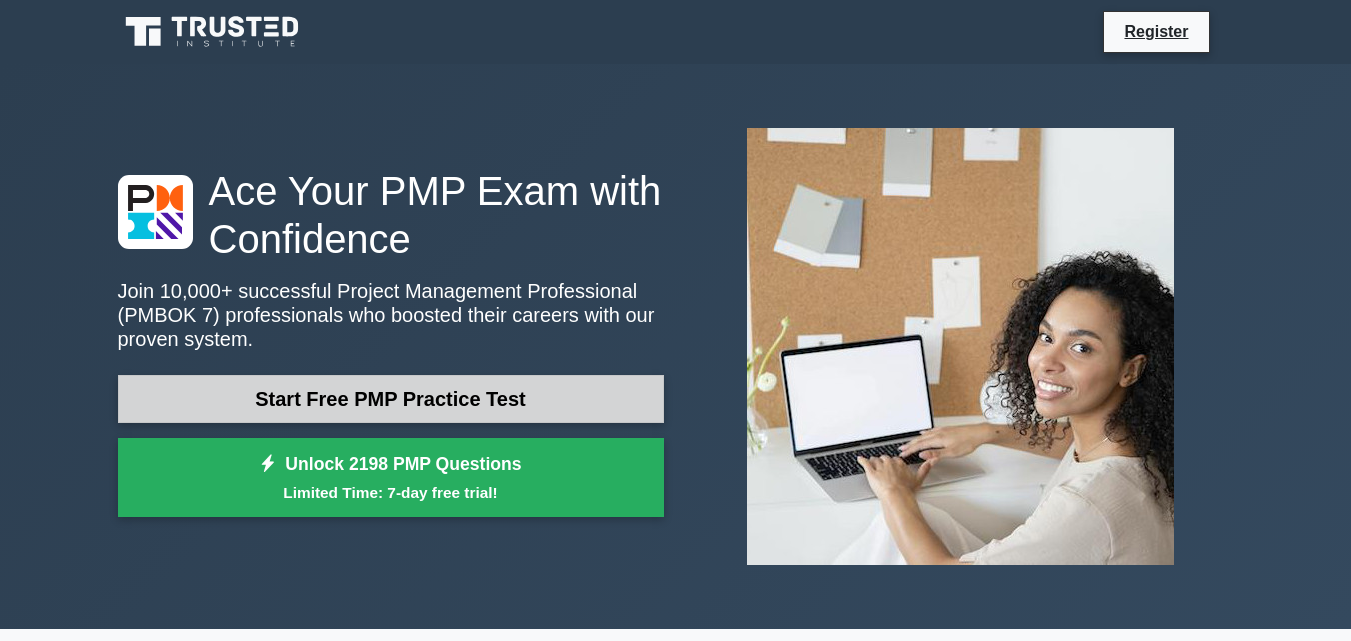 click on "Start Free PMP Practice Test" at bounding box center [391, 399] 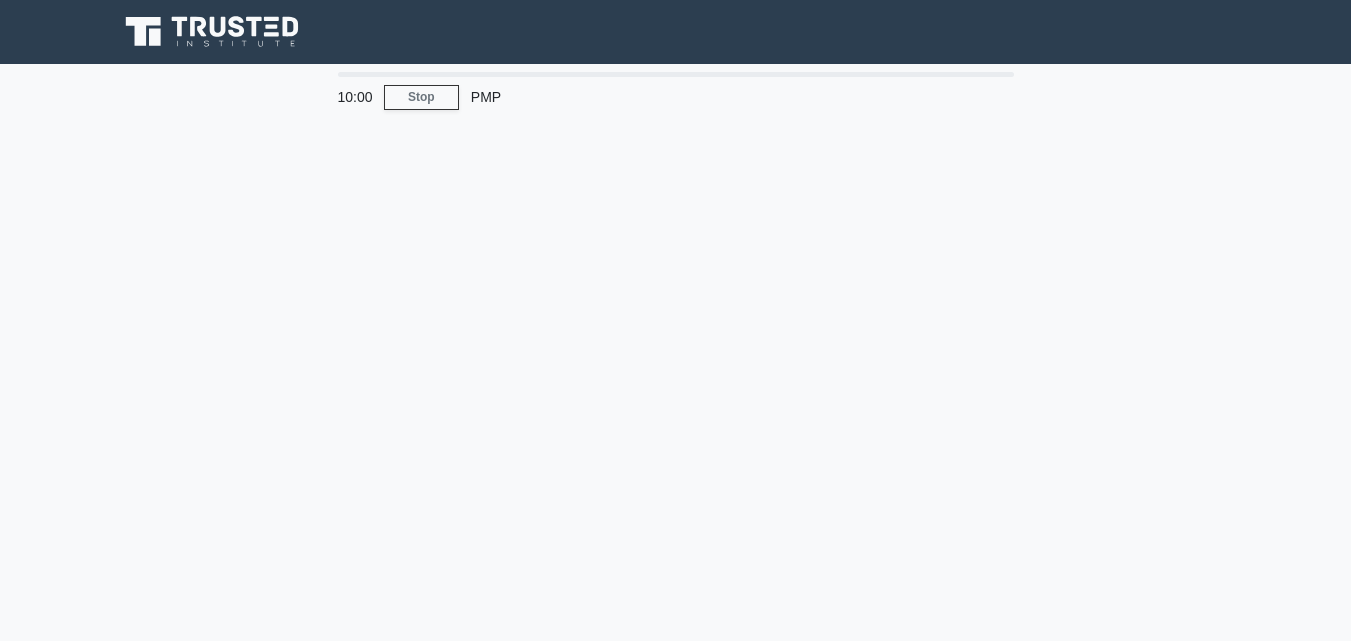 scroll, scrollTop: 0, scrollLeft: 0, axis: both 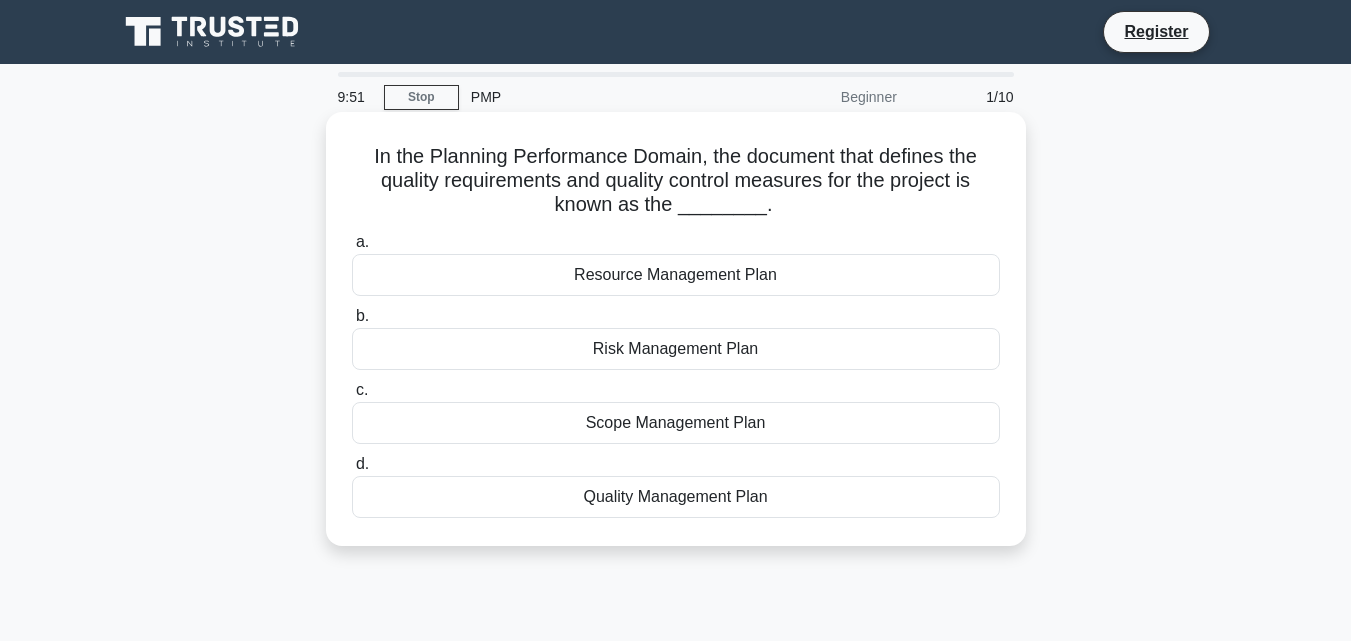 drag, startPoint x: 382, startPoint y: 164, endPoint x: 822, endPoint y: 205, distance: 441.9061 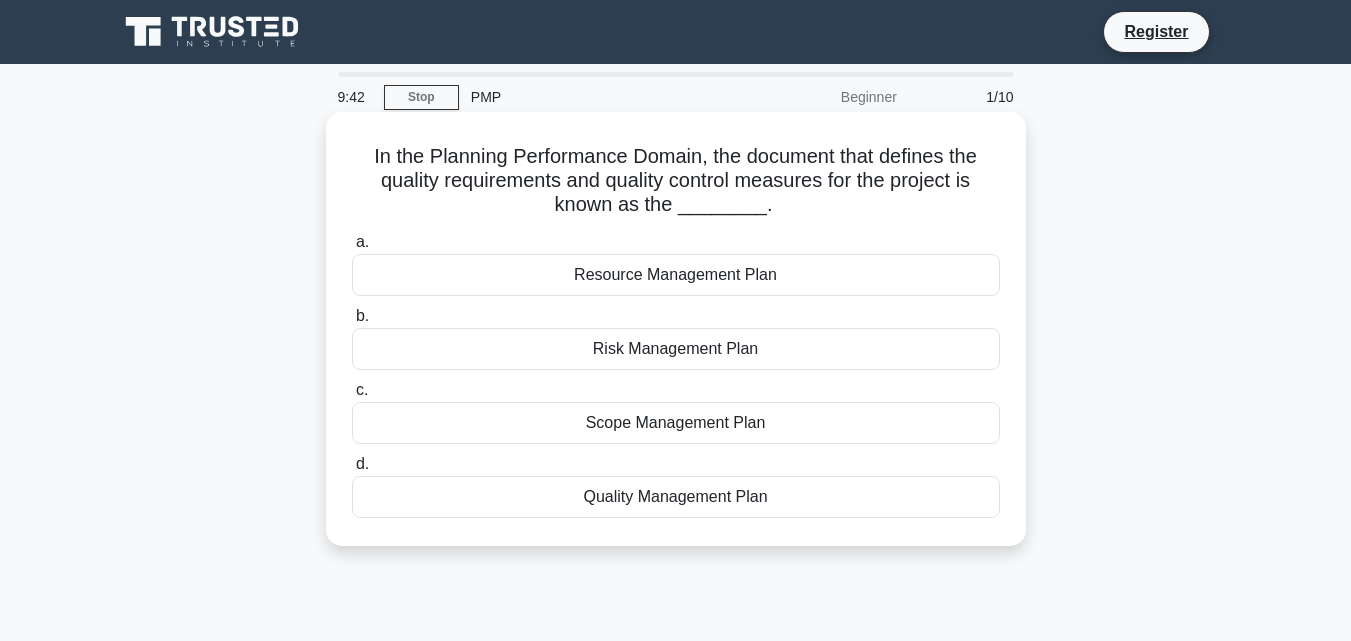 click on "Quality Management Plan" at bounding box center [676, 497] 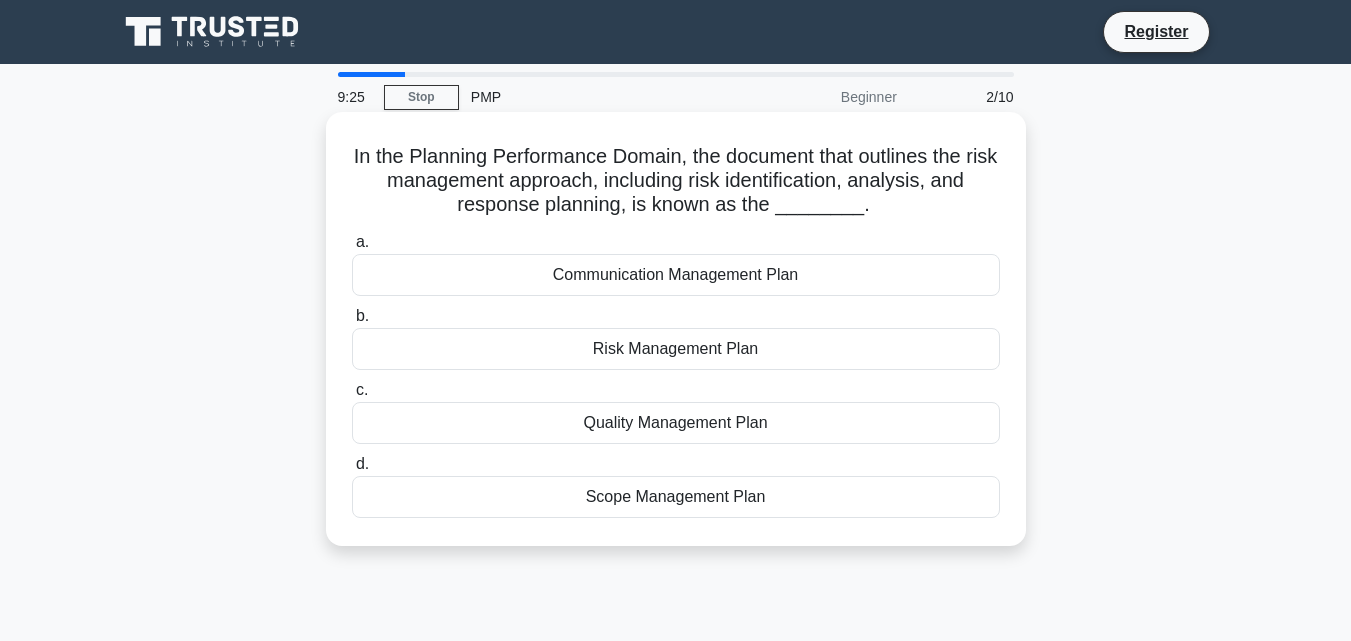 click on "Risk Management Plan" at bounding box center [676, 349] 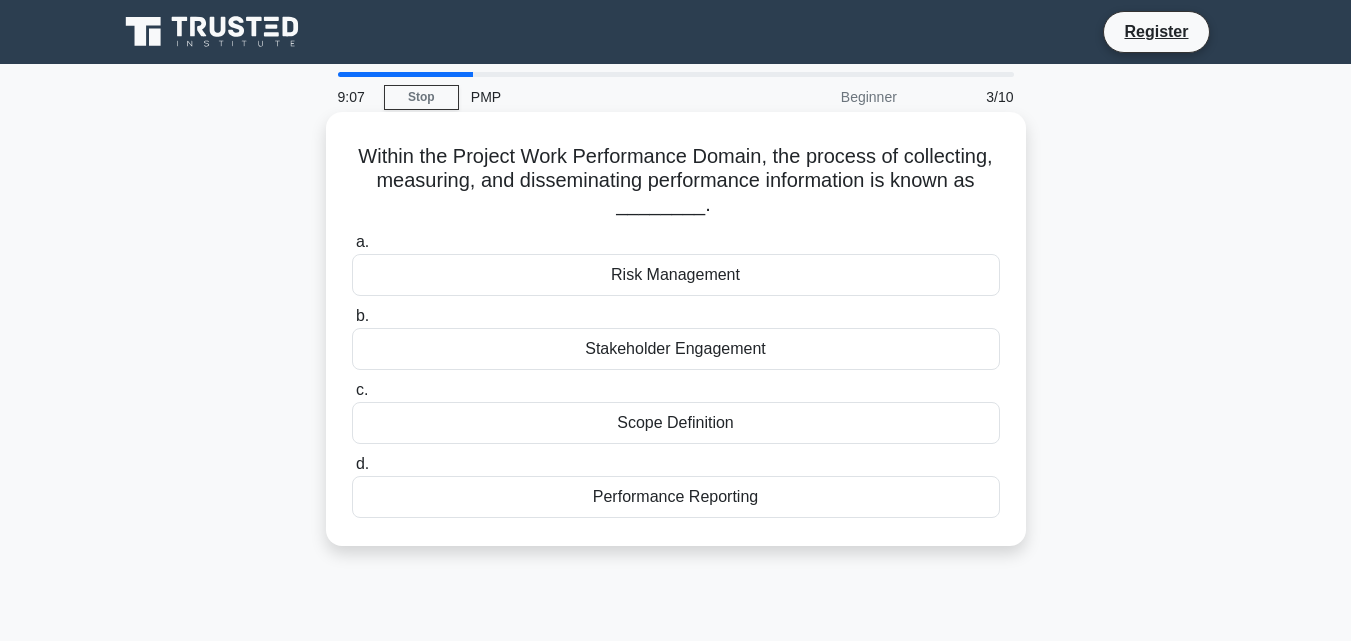 click on "Performance Reporting" at bounding box center (676, 497) 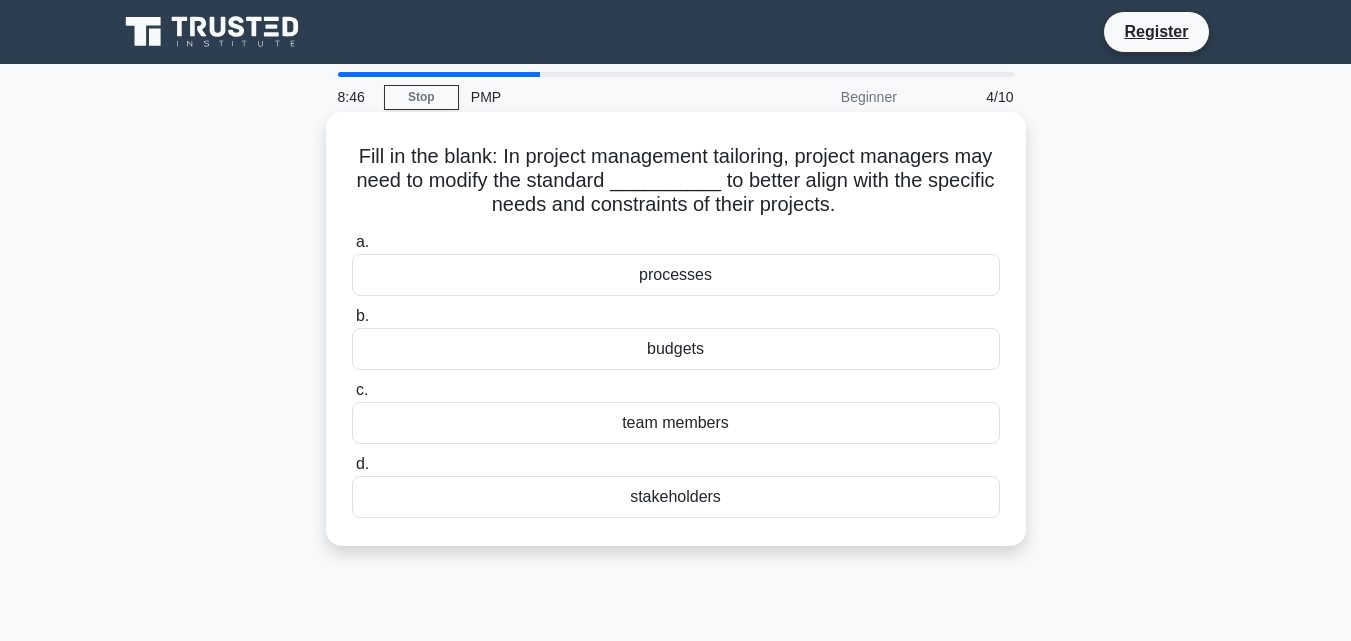 click on "processes" at bounding box center [676, 275] 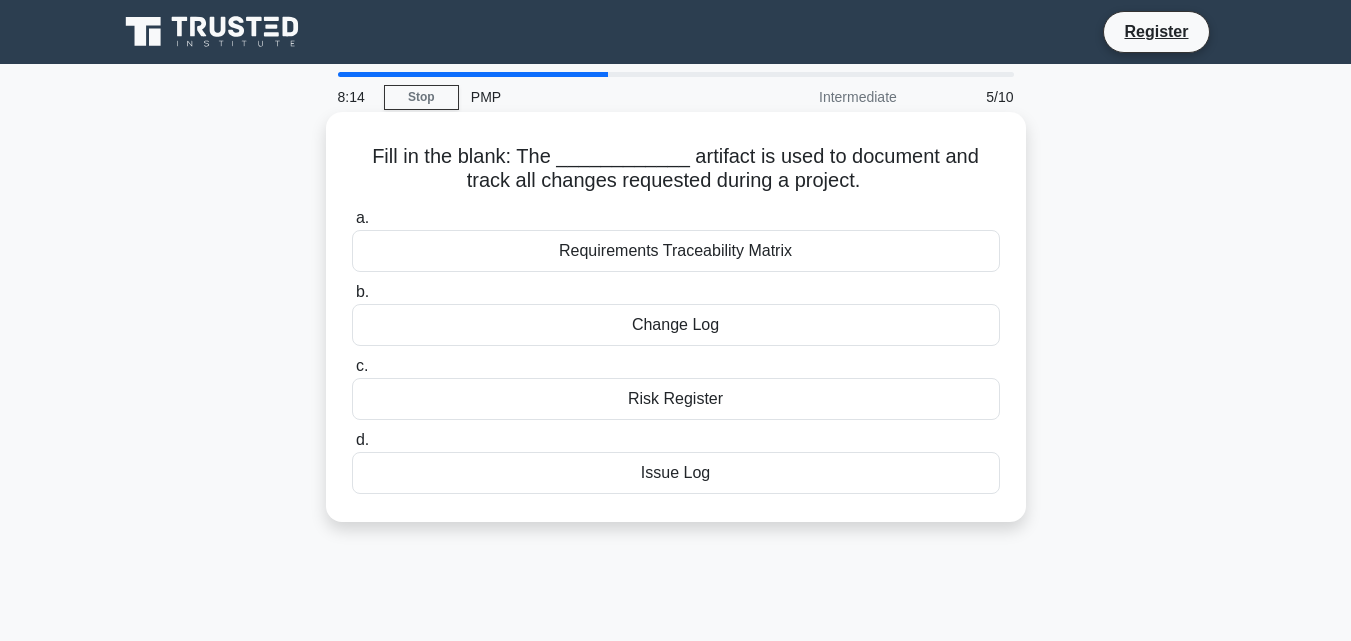 click on "Change Log" at bounding box center (676, 325) 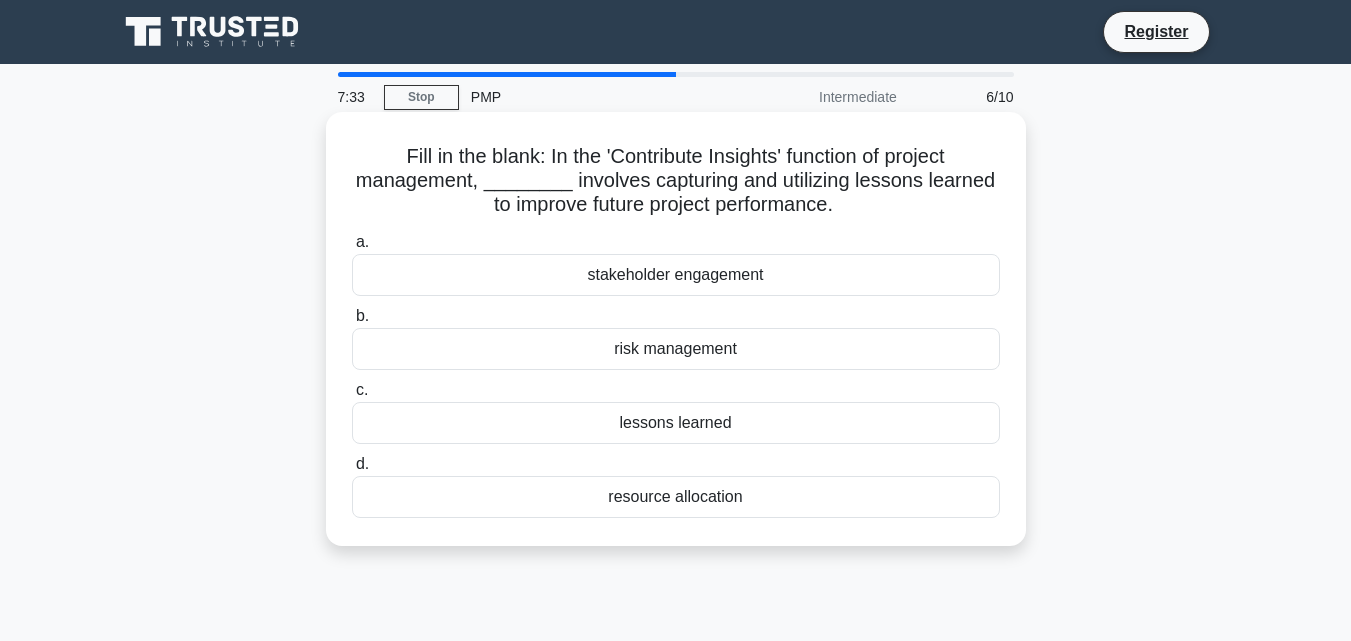 click on "stakeholder engagement" at bounding box center (676, 275) 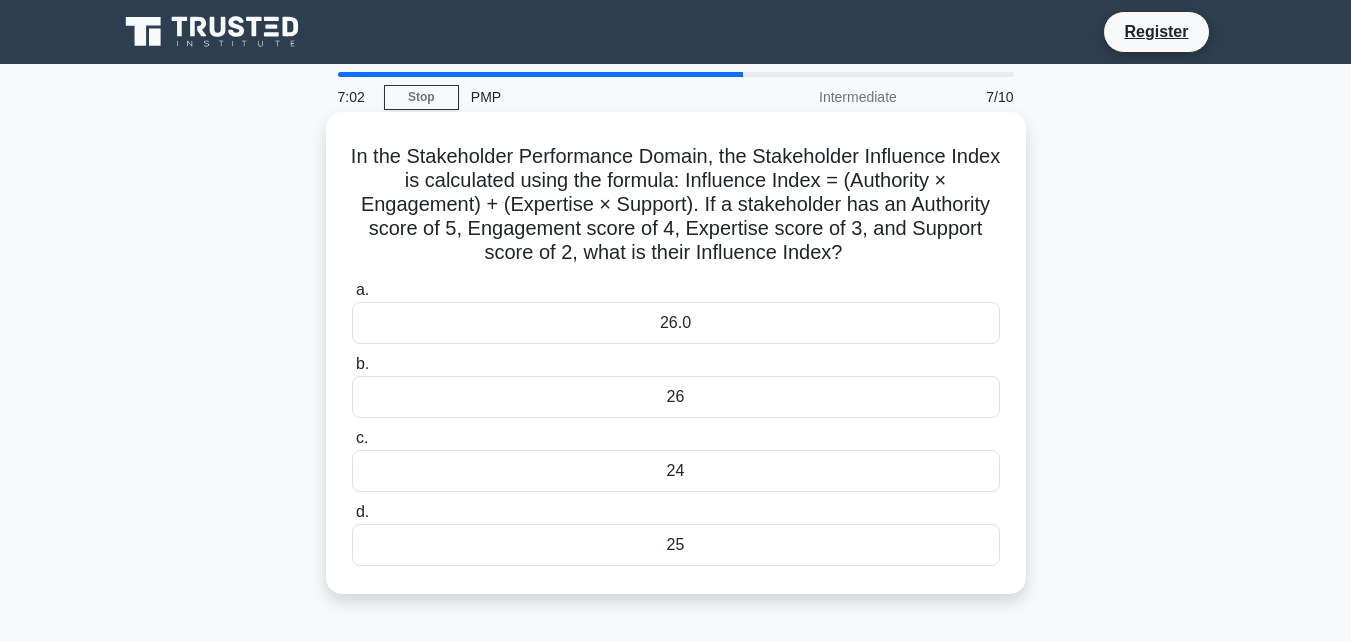 click on "26" at bounding box center [676, 397] 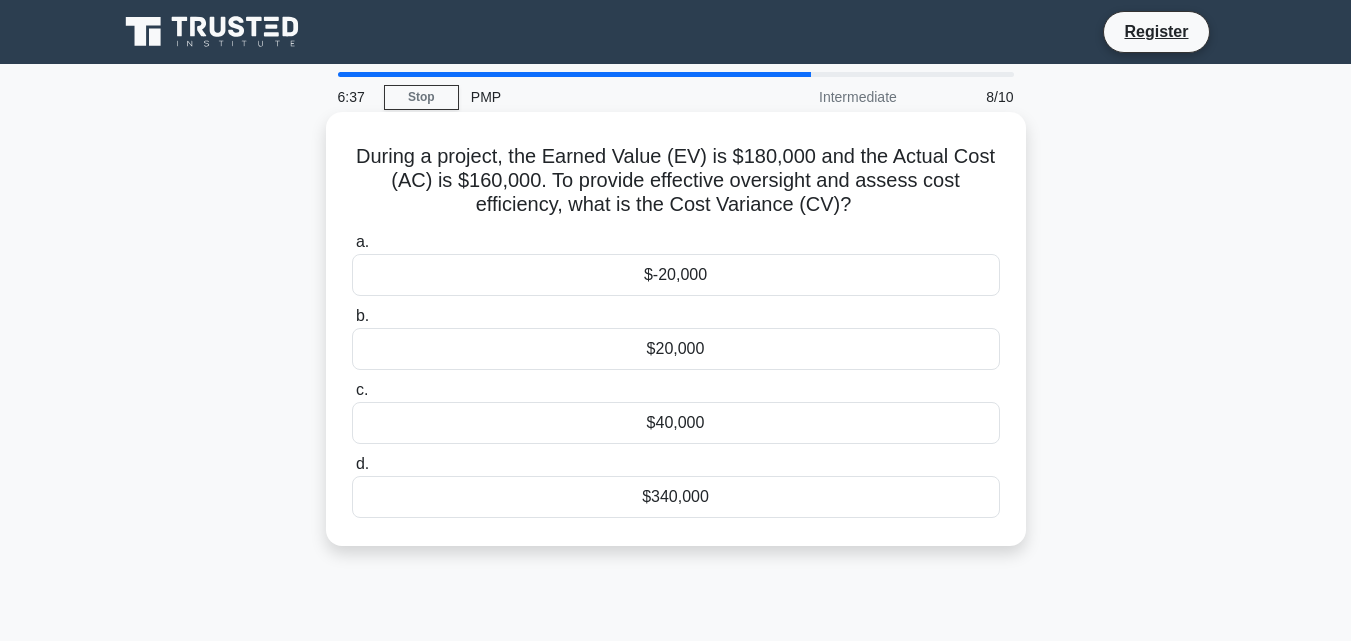 click on "$340,000" at bounding box center (676, 497) 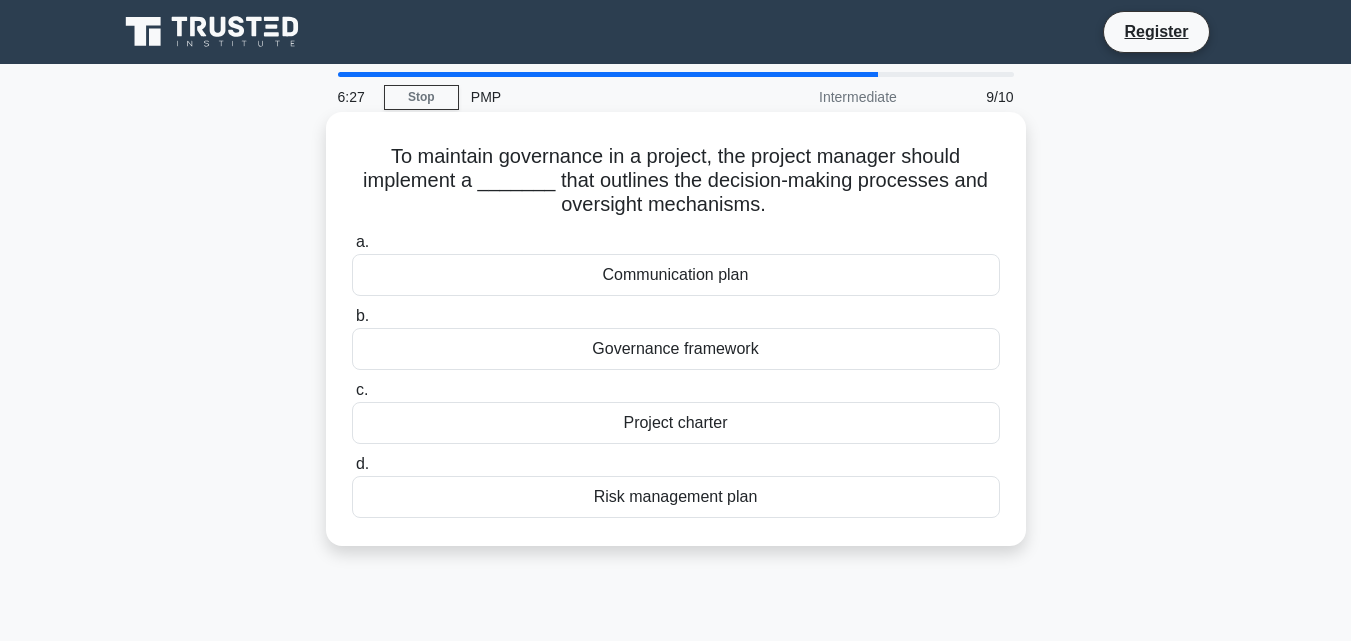 drag, startPoint x: 726, startPoint y: 161, endPoint x: 911, endPoint y: 204, distance: 189.93156 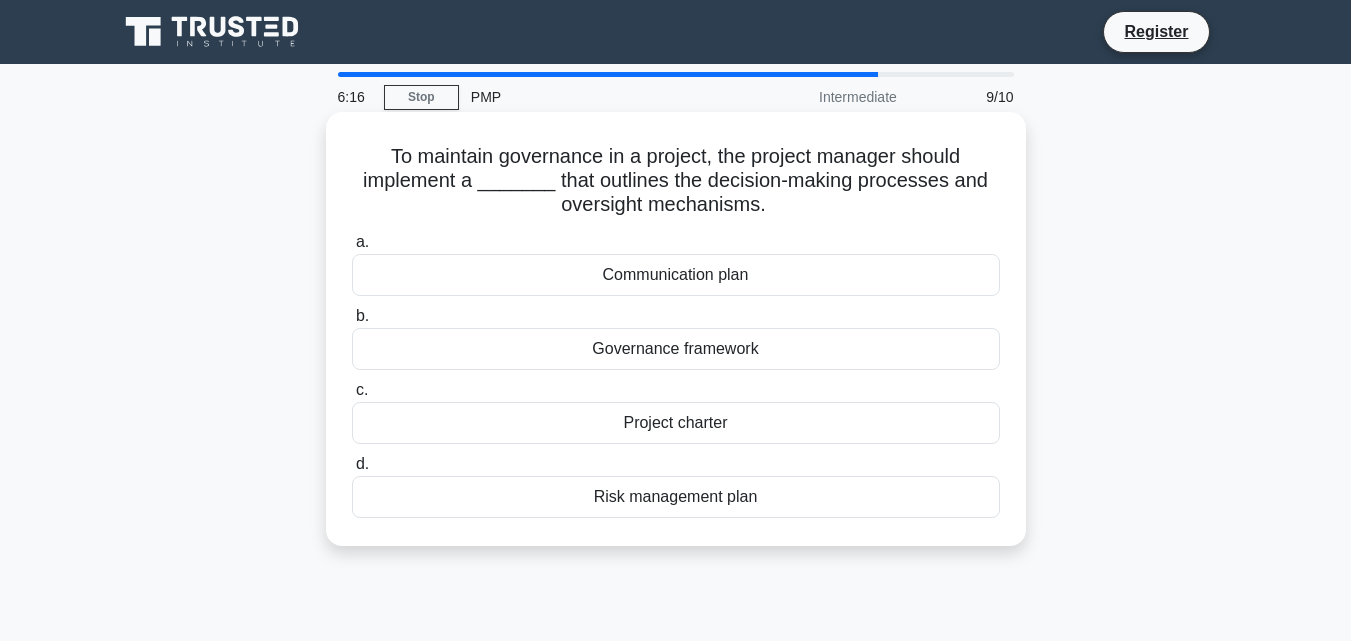 click on "Governance framework" at bounding box center (676, 349) 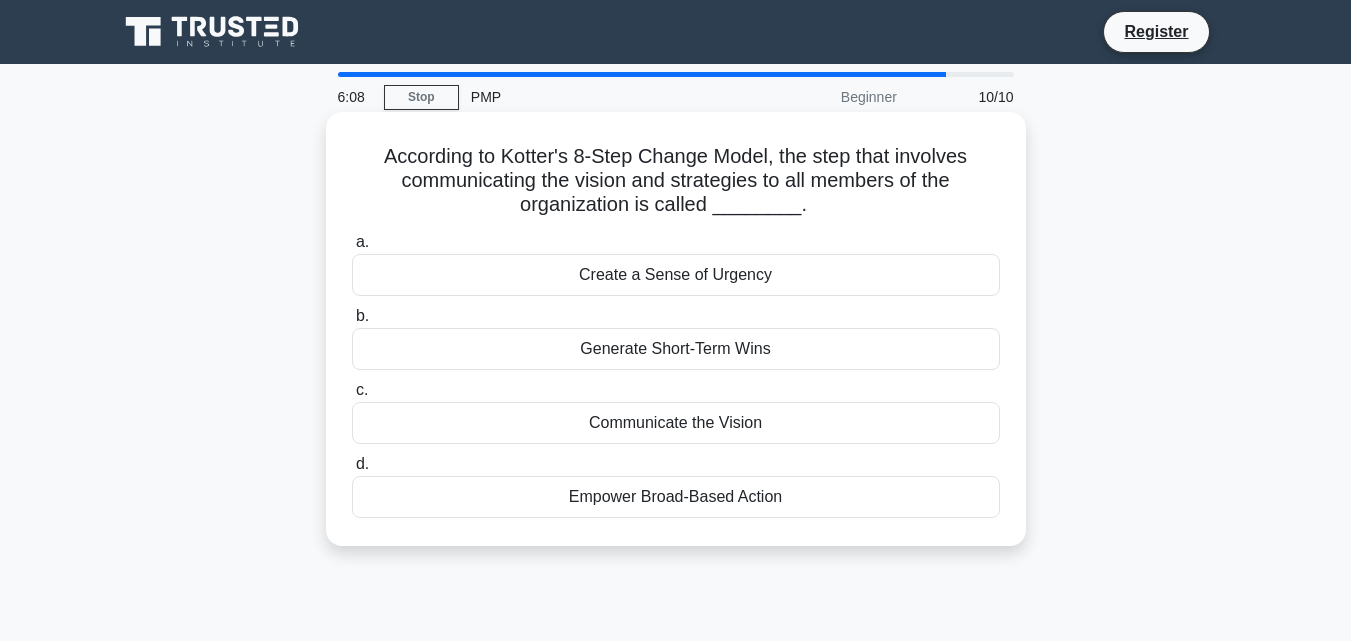 drag, startPoint x: 609, startPoint y: 149, endPoint x: 880, endPoint y: 202, distance: 276.13403 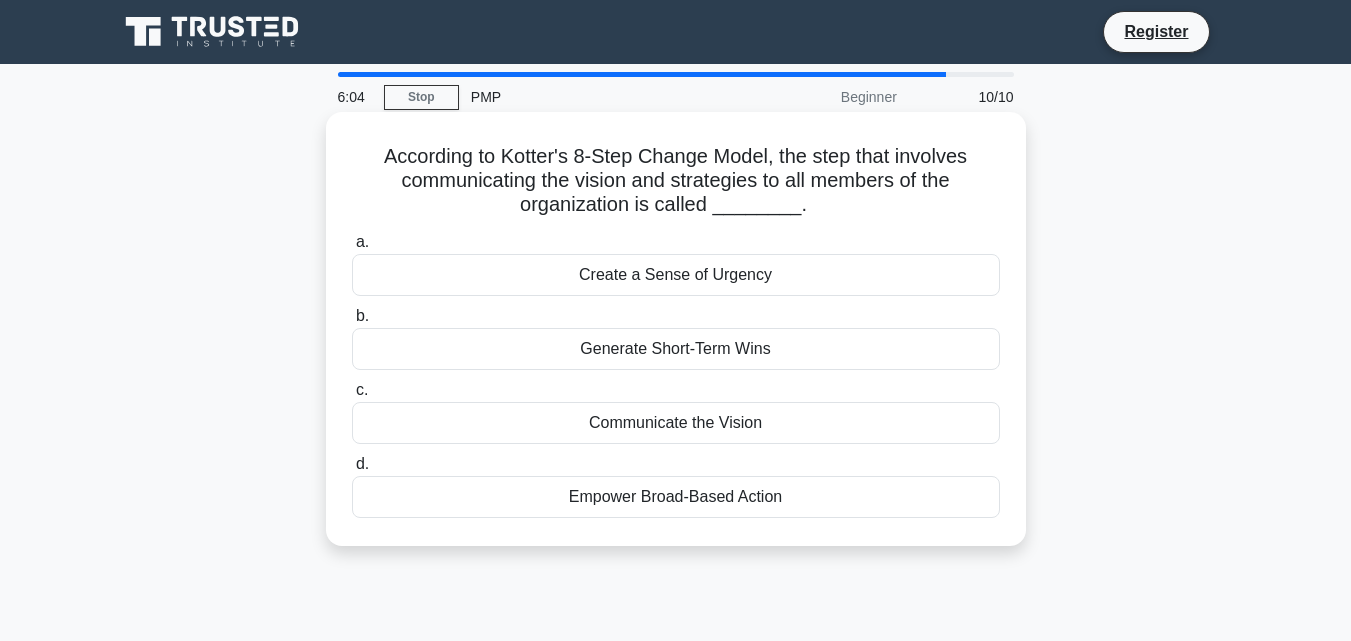 click on "Communicate the Vision" at bounding box center (676, 423) 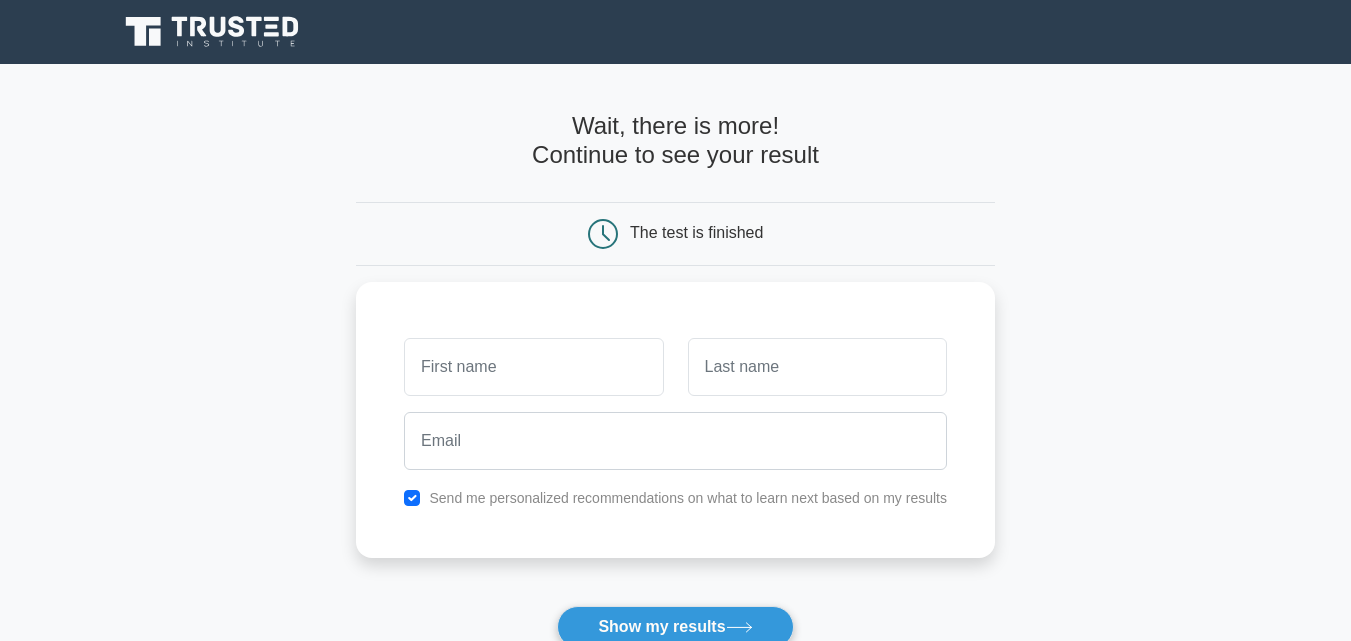 scroll, scrollTop: 0, scrollLeft: 0, axis: both 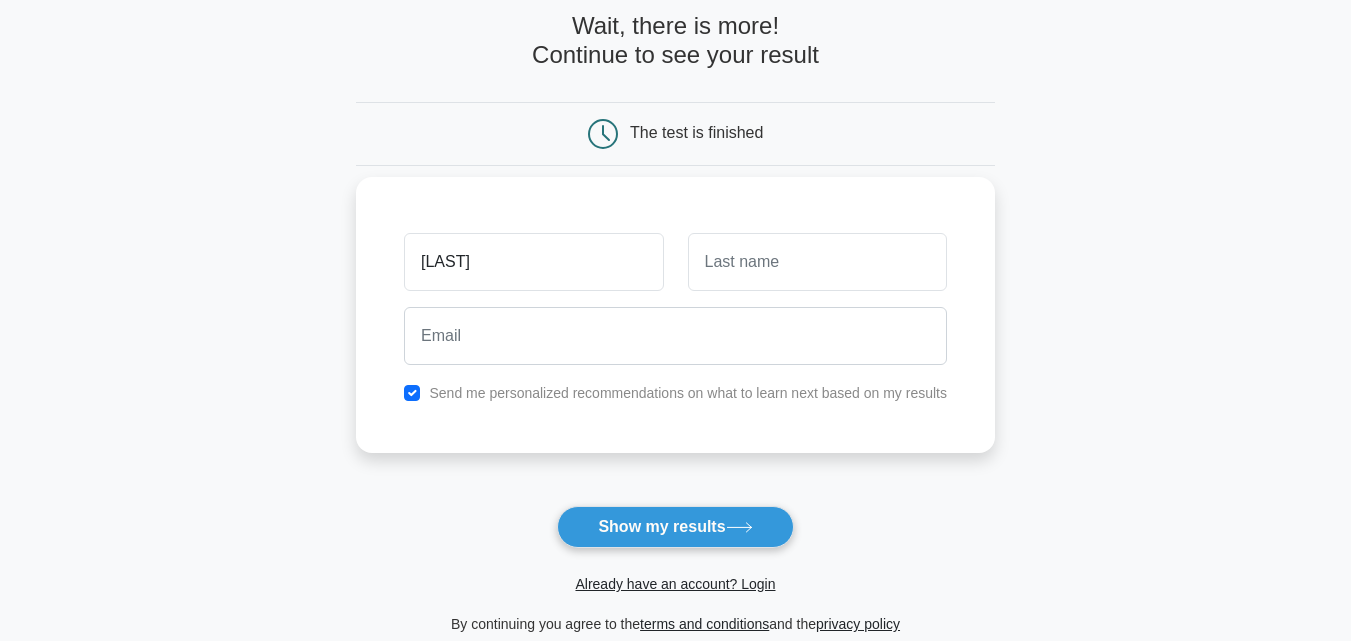 type on "Hien" 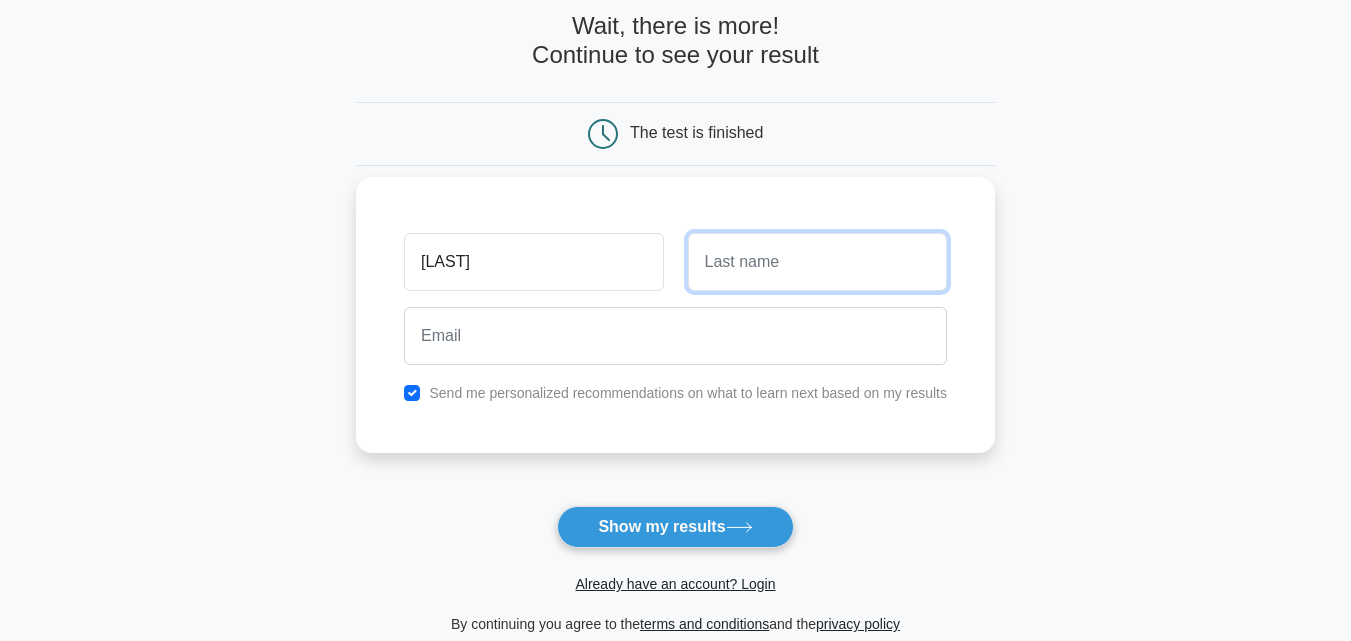 click at bounding box center (817, 262) 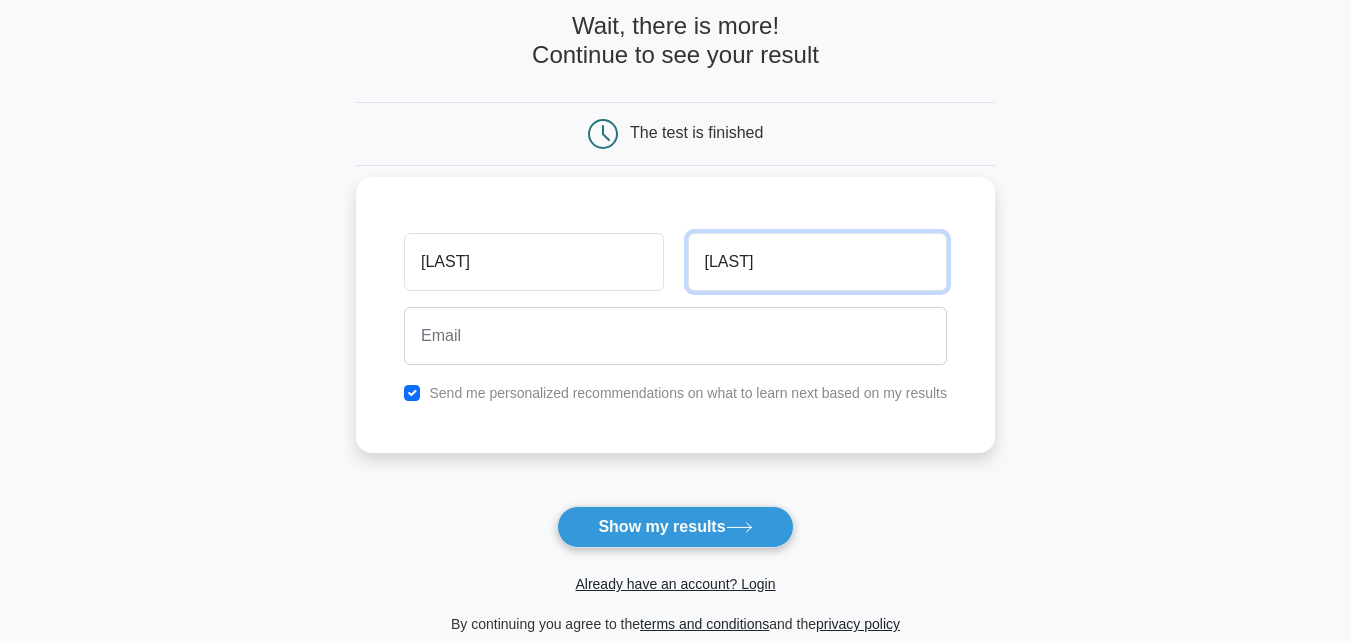 type on "Dao" 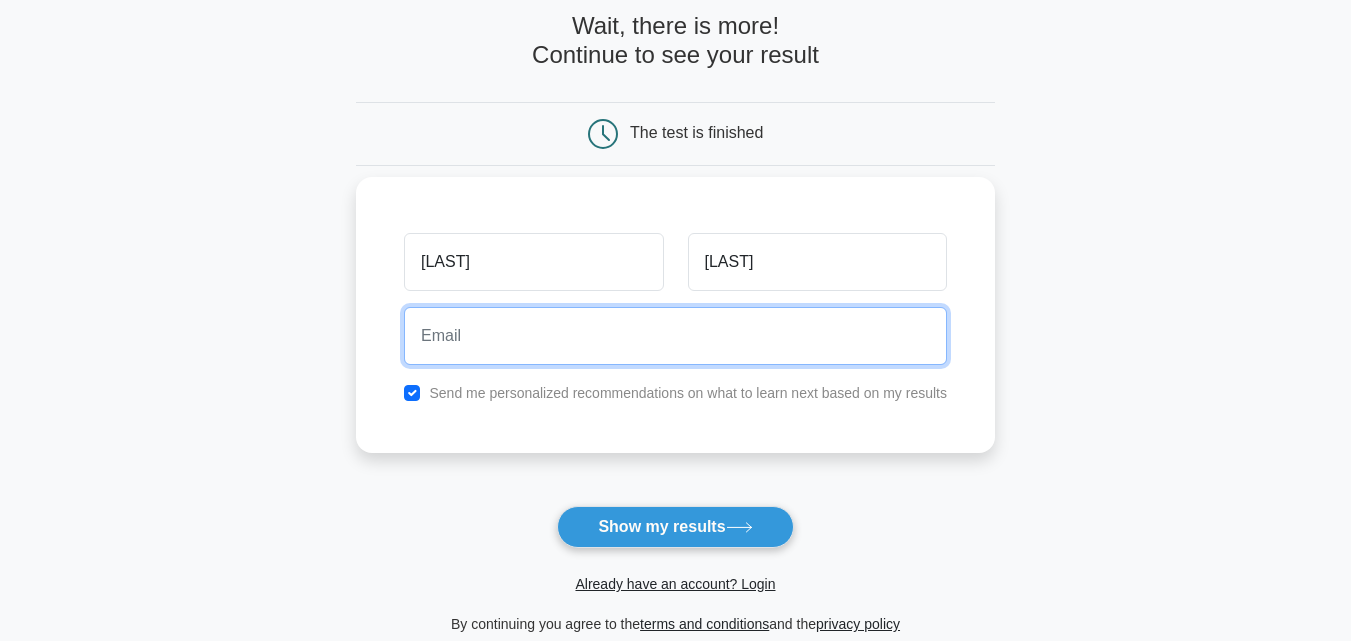 click at bounding box center (675, 336) 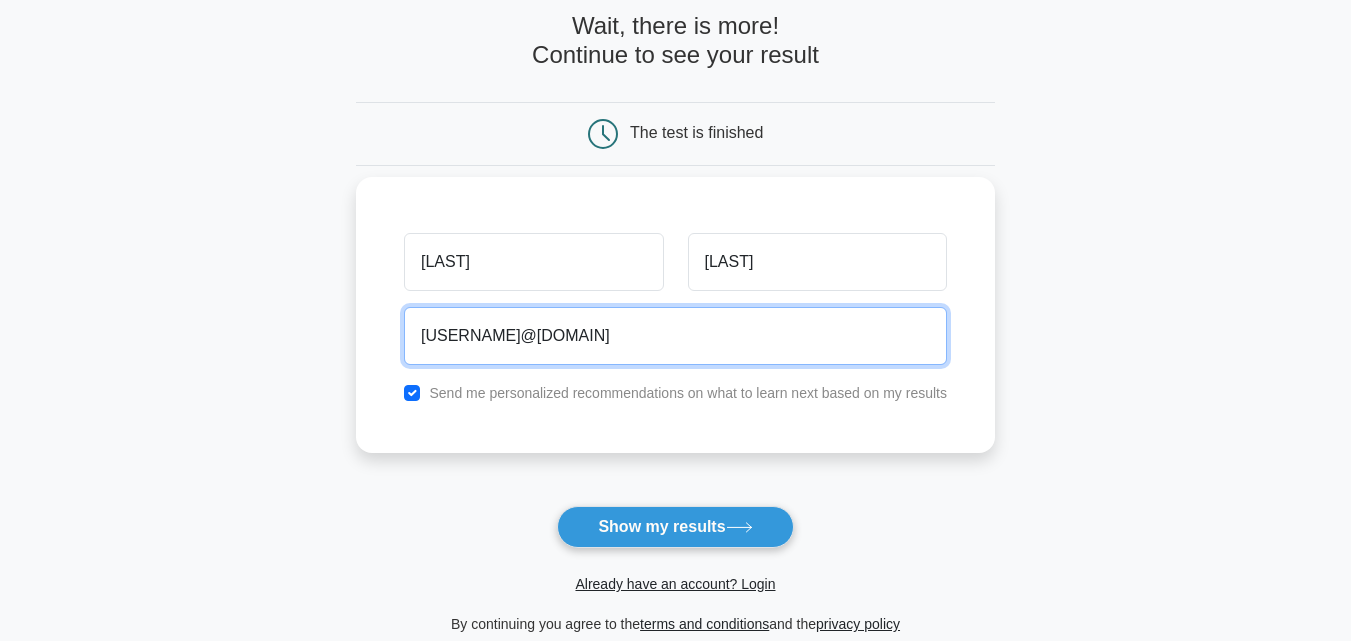 type on "phuonghien.1311@gmail.com" 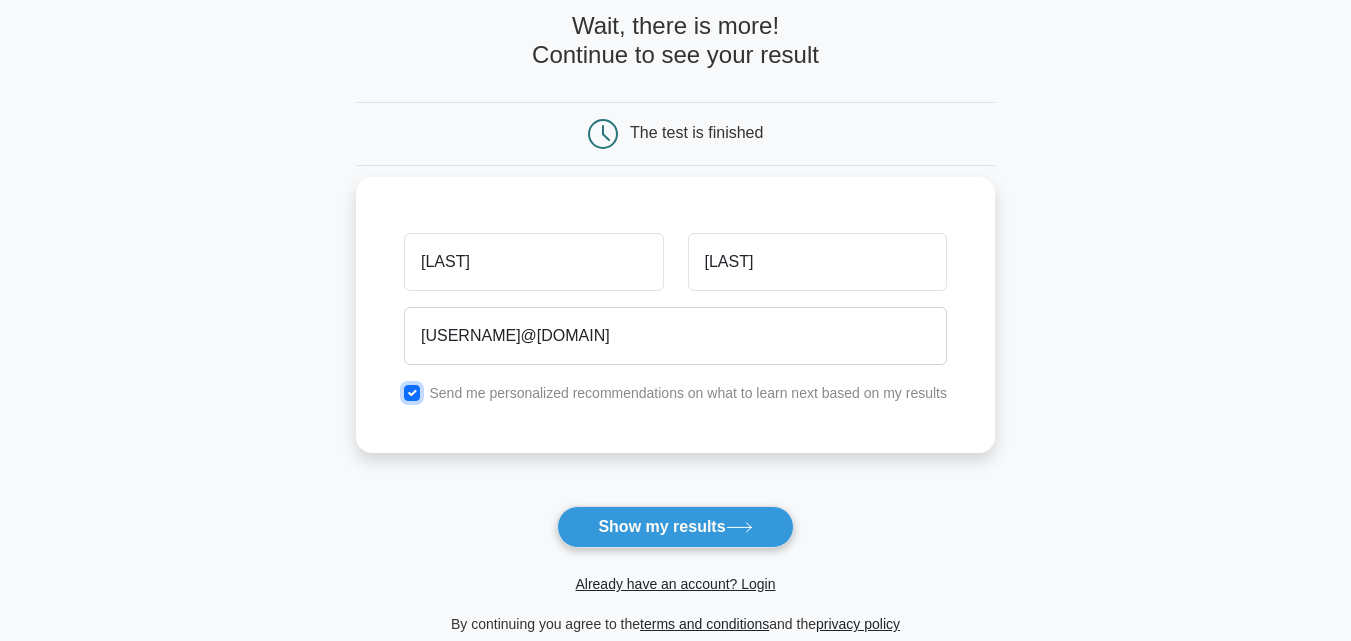 click at bounding box center (412, 393) 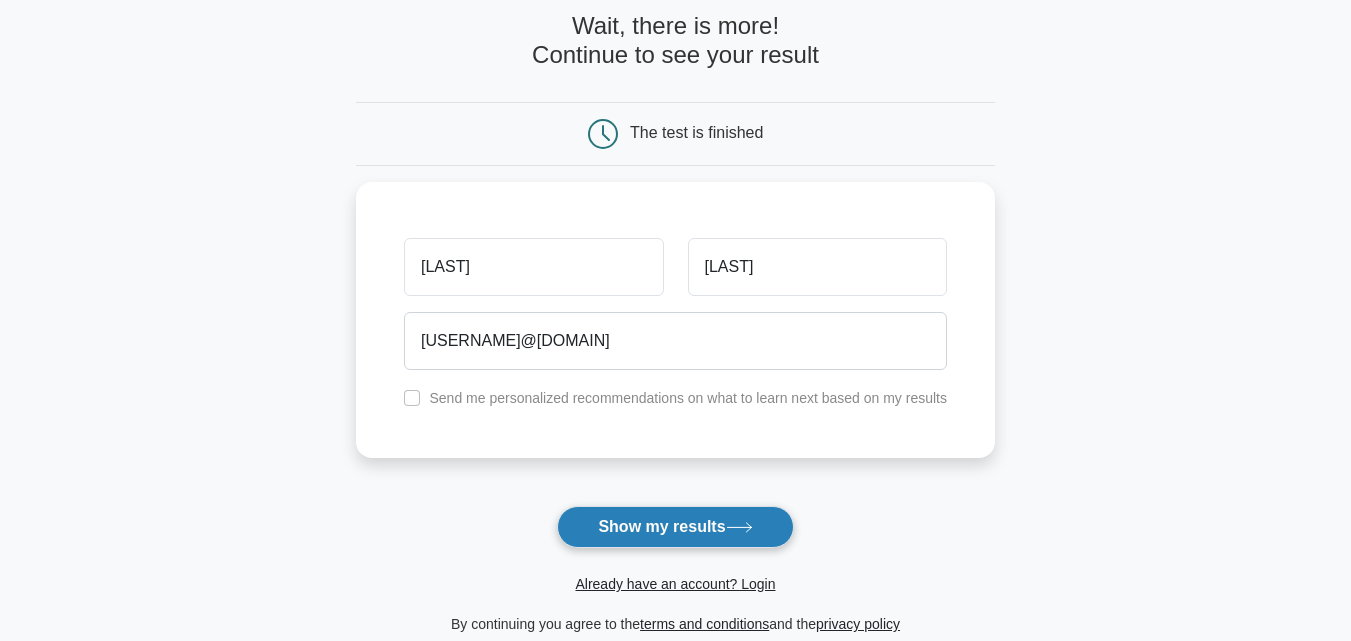 click on "Show my results" at bounding box center (675, 527) 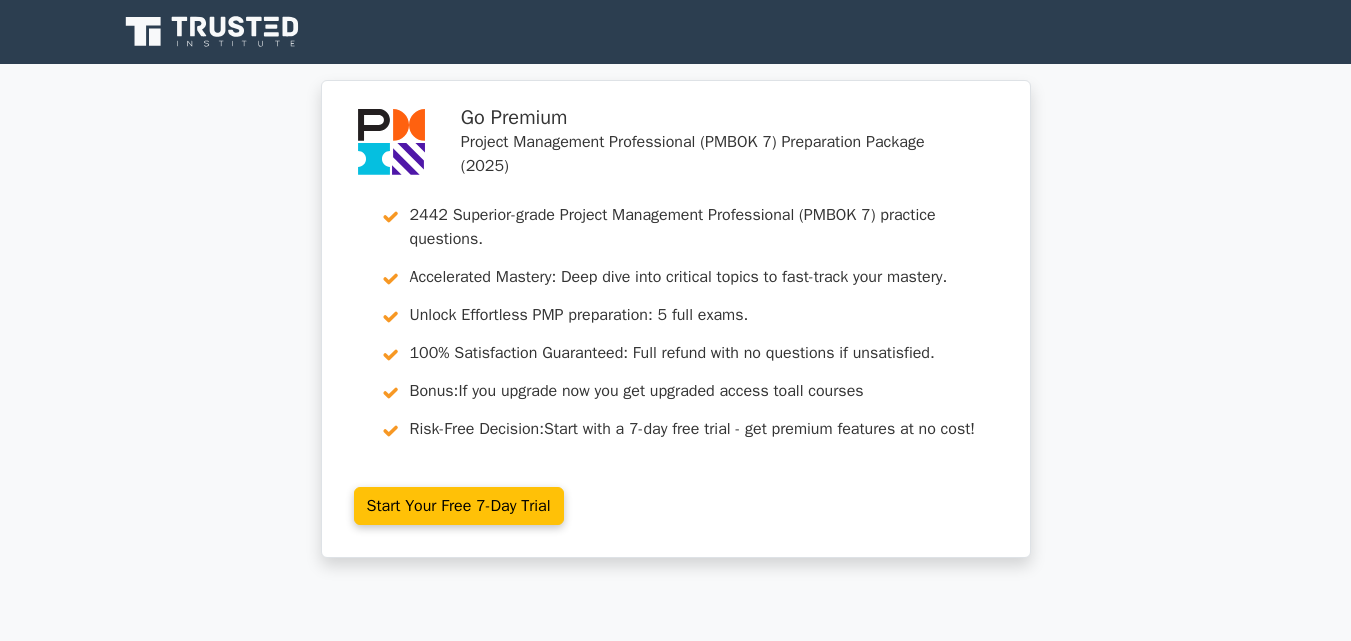 scroll, scrollTop: 0, scrollLeft: 0, axis: both 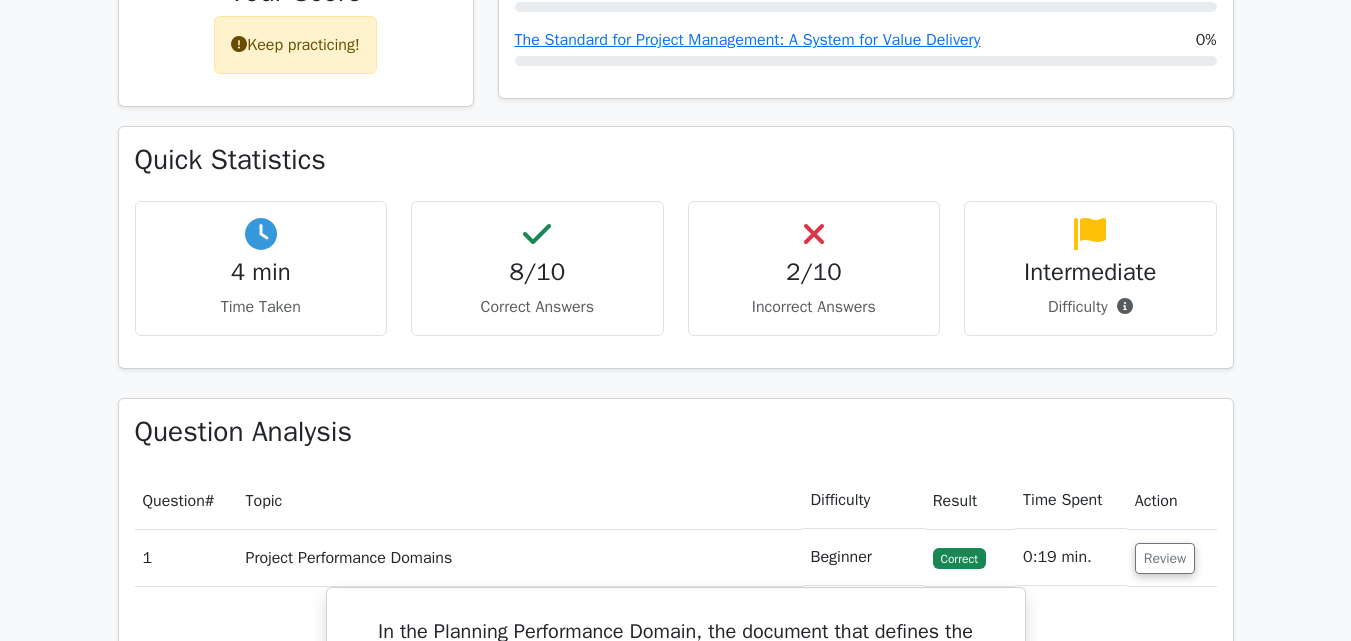 drag, startPoint x: 1125, startPoint y: 315, endPoint x: 1097, endPoint y: 361, distance: 53.851646 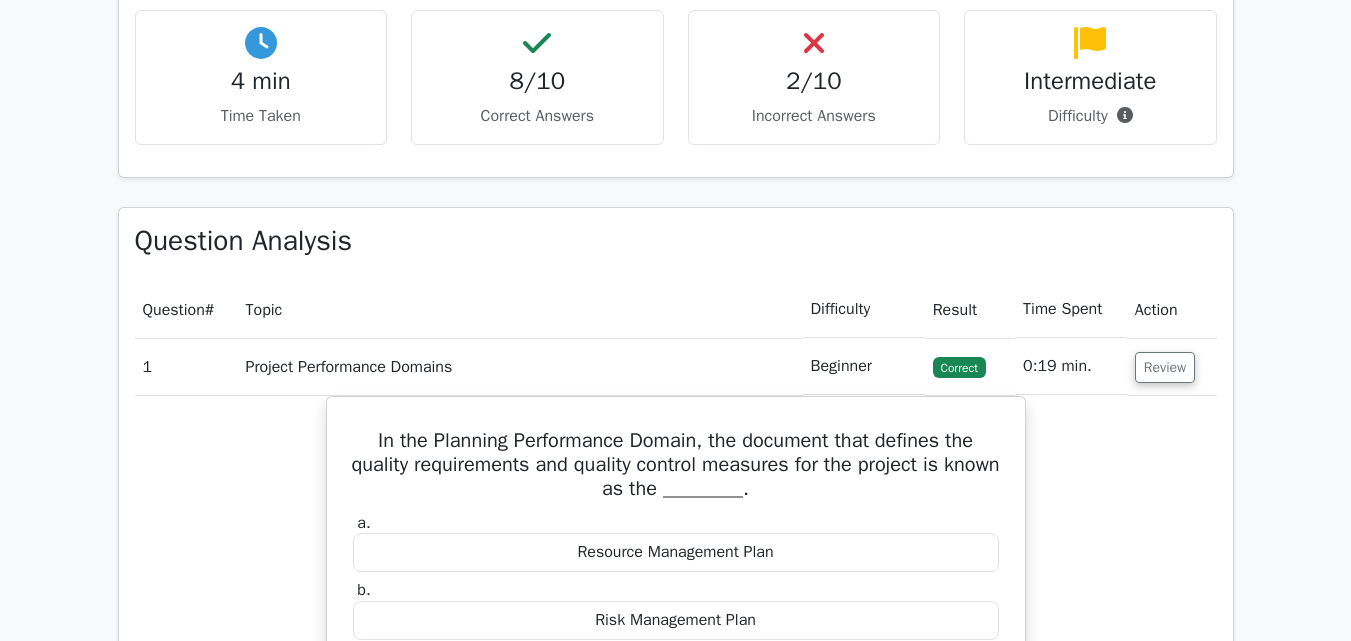 scroll, scrollTop: 1200, scrollLeft: 0, axis: vertical 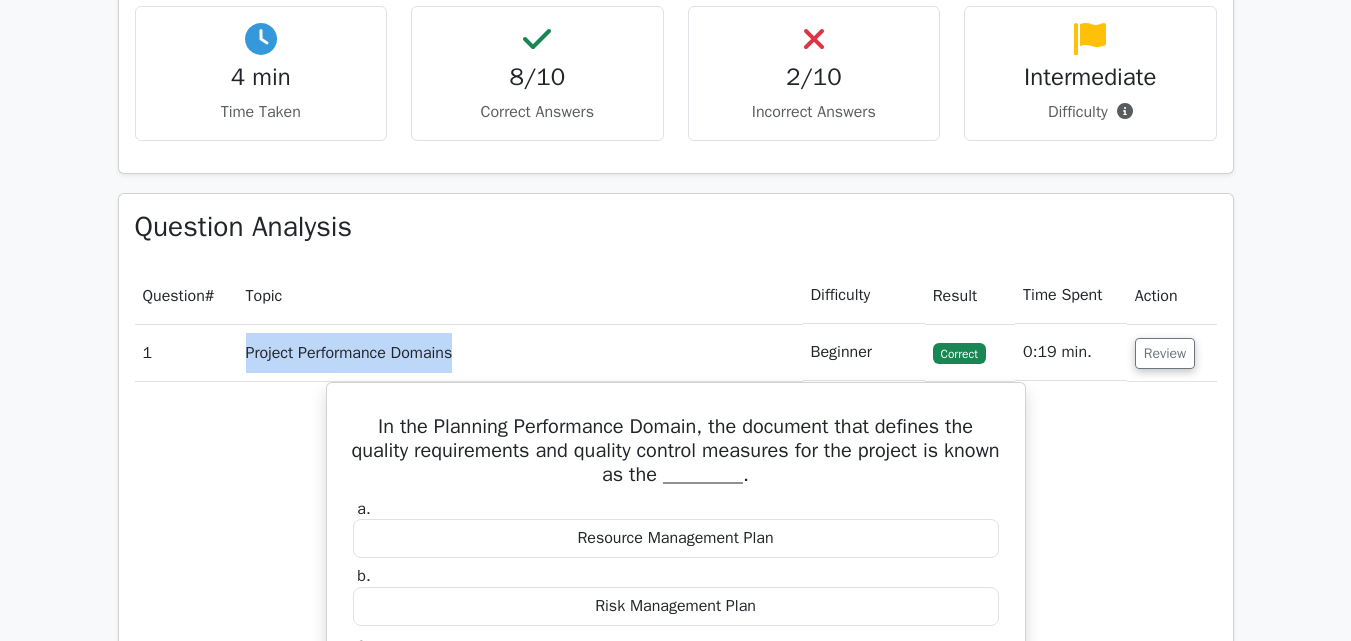 drag, startPoint x: 245, startPoint y: 358, endPoint x: 491, endPoint y: 365, distance: 246.09958 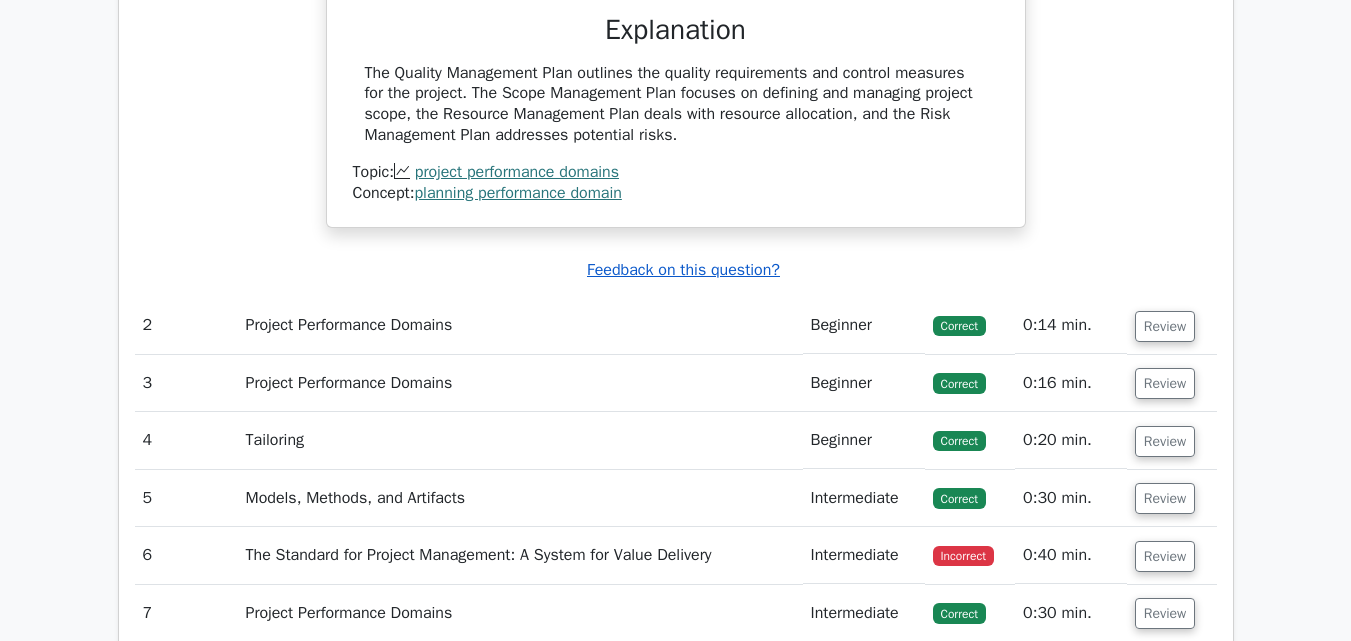 scroll, scrollTop: 2000, scrollLeft: 0, axis: vertical 